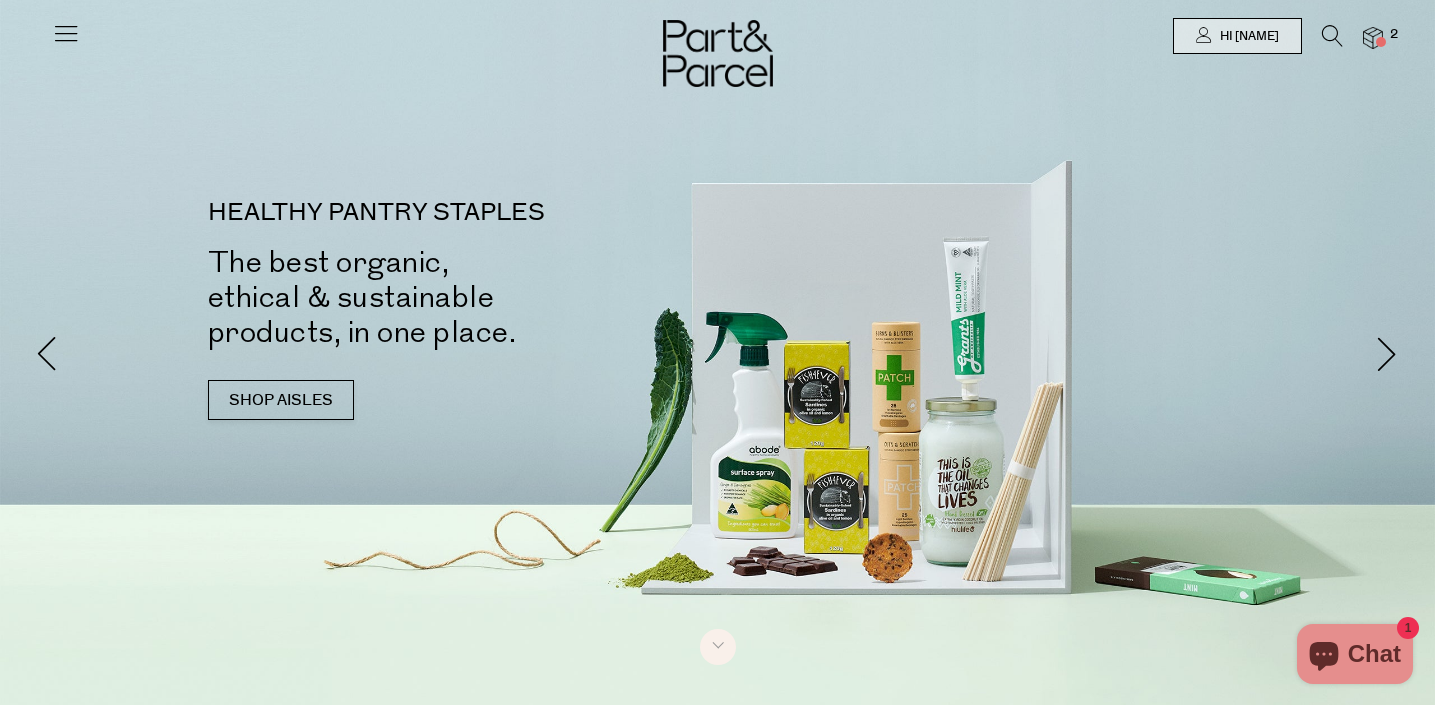scroll, scrollTop: 0, scrollLeft: 0, axis: both 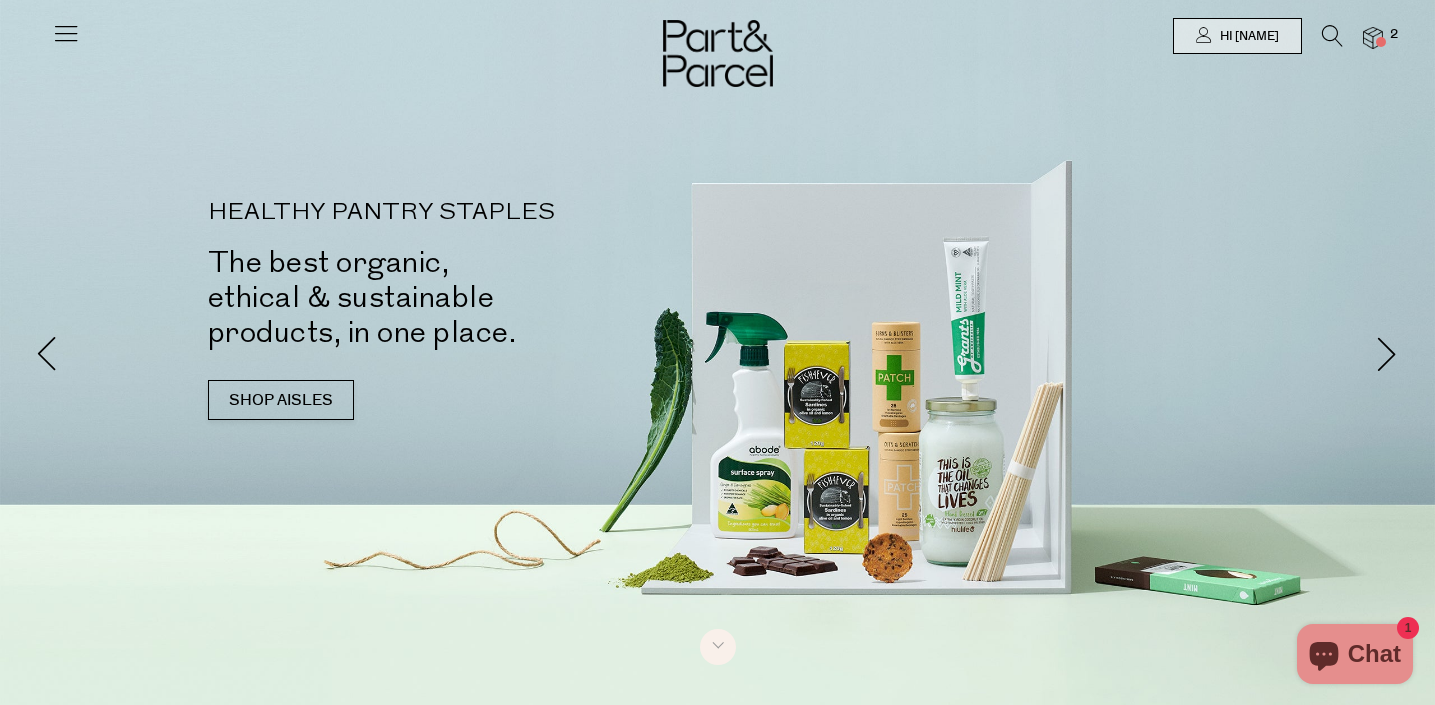 click at bounding box center [1373, 38] 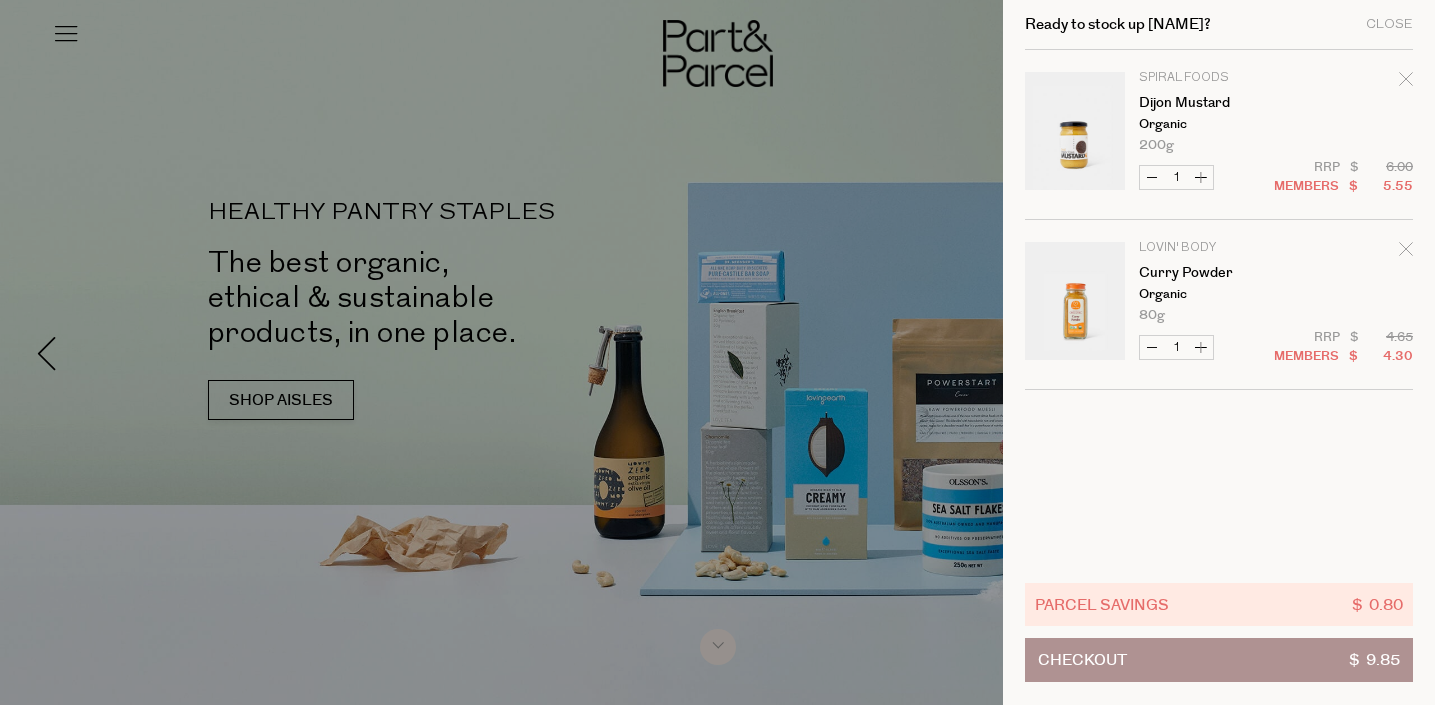 click at bounding box center (717, 352) 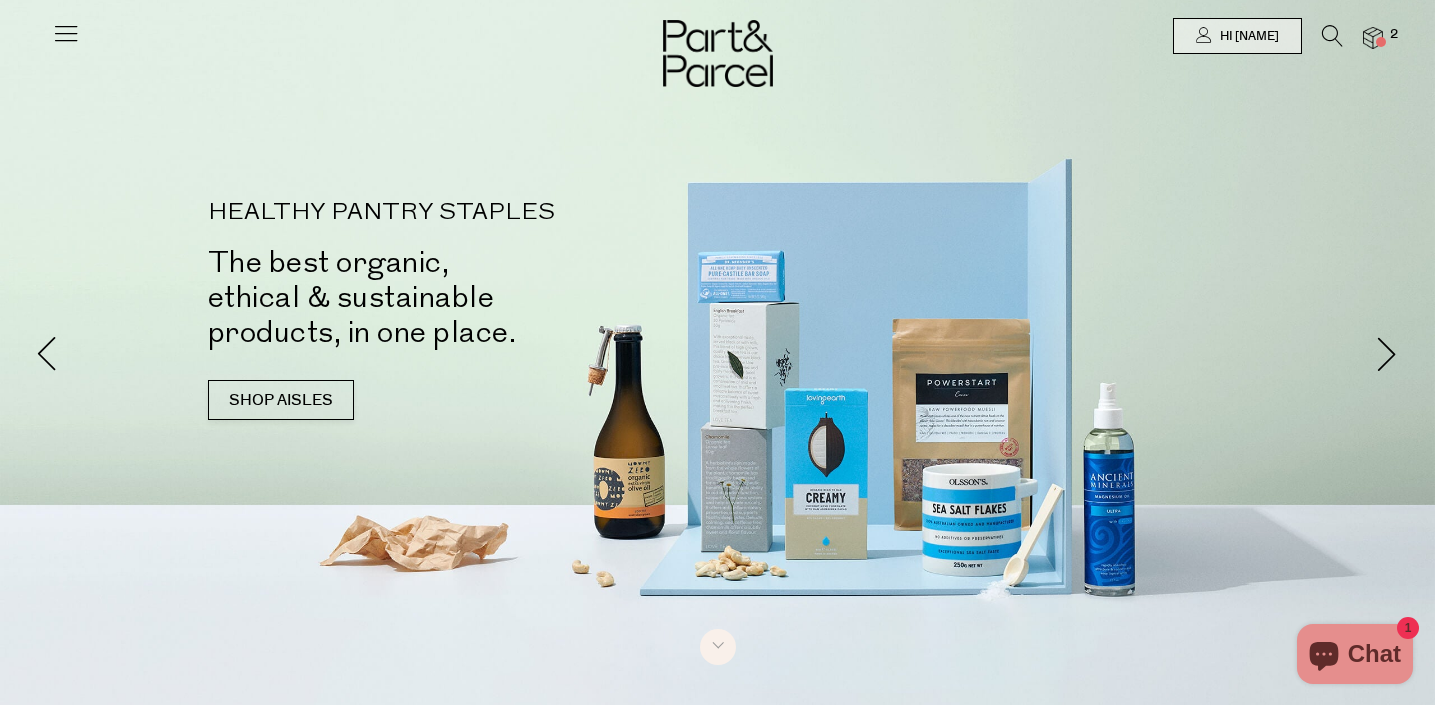 click at bounding box center (66, 33) 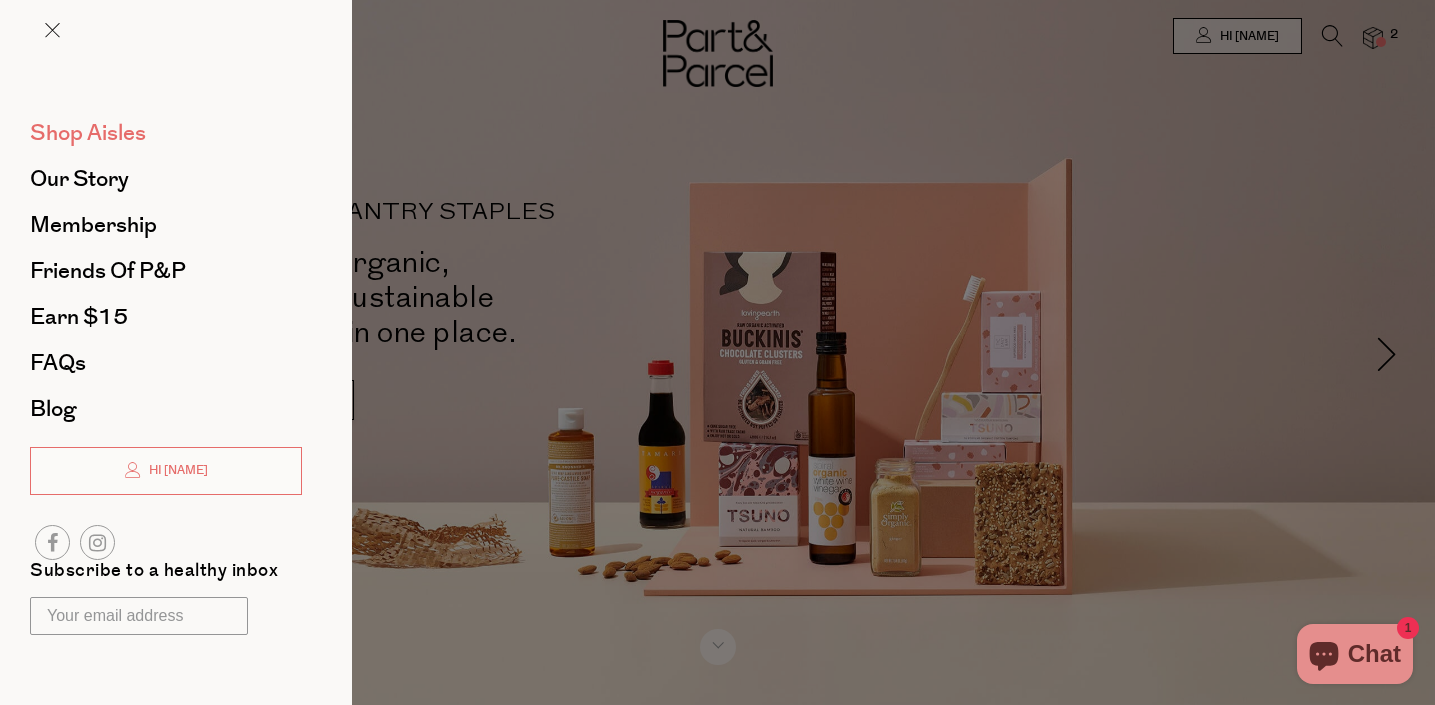 click on "Shop Aisles" at bounding box center [88, 133] 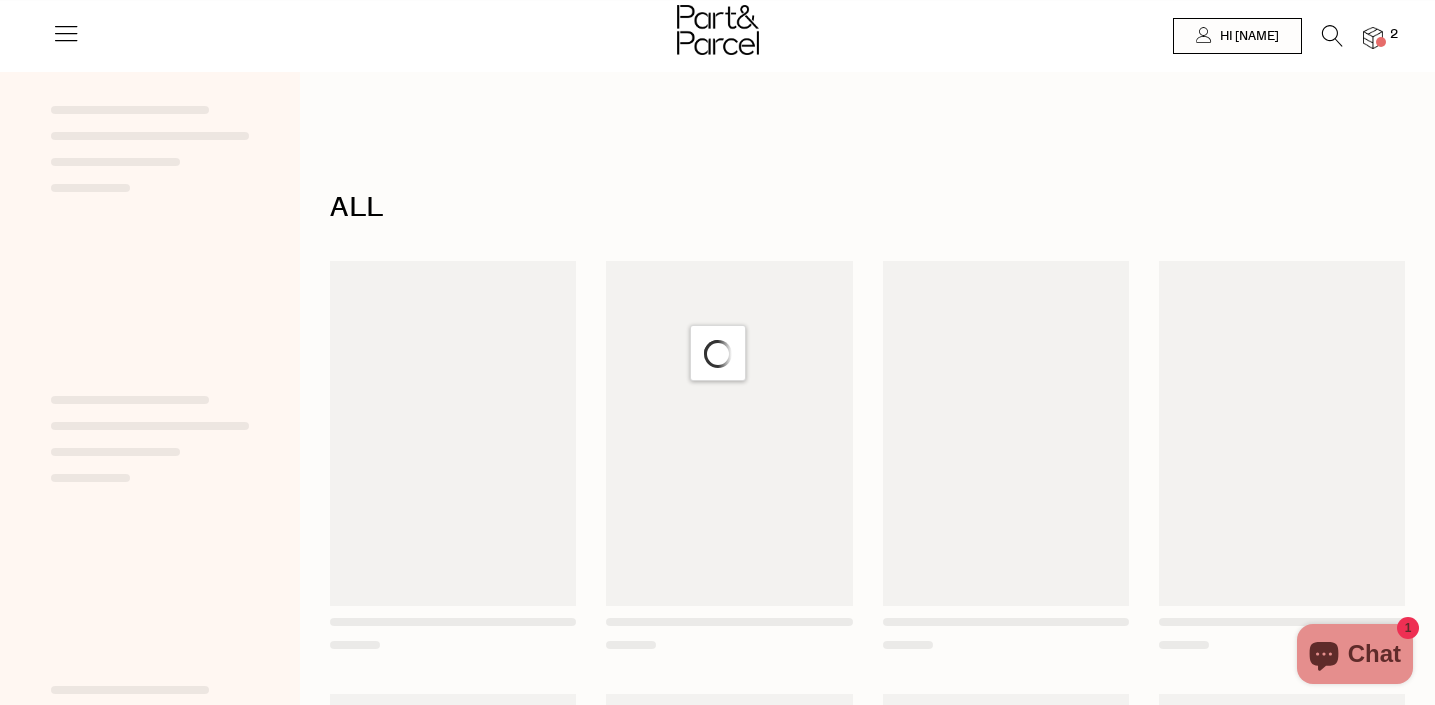 scroll, scrollTop: 0, scrollLeft: 0, axis: both 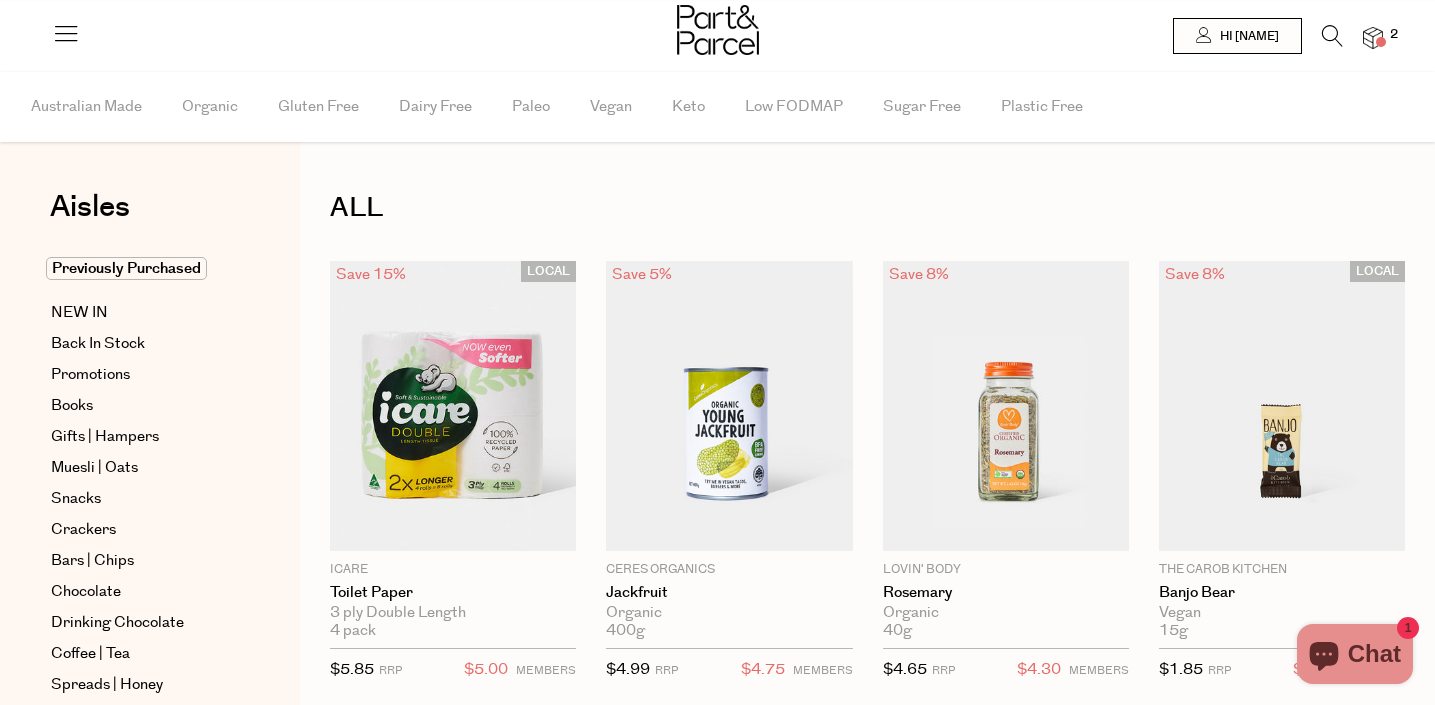 click at bounding box center [1332, 36] 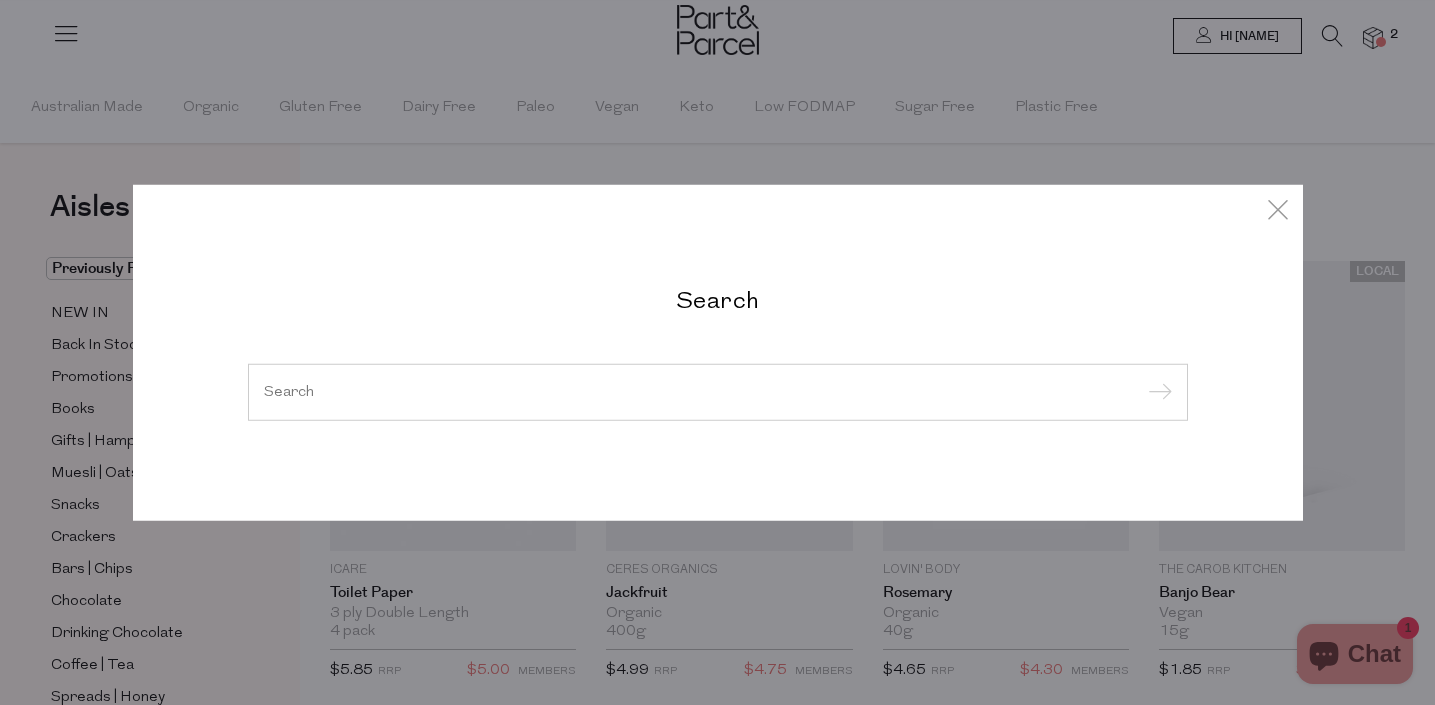 click at bounding box center (718, 391) 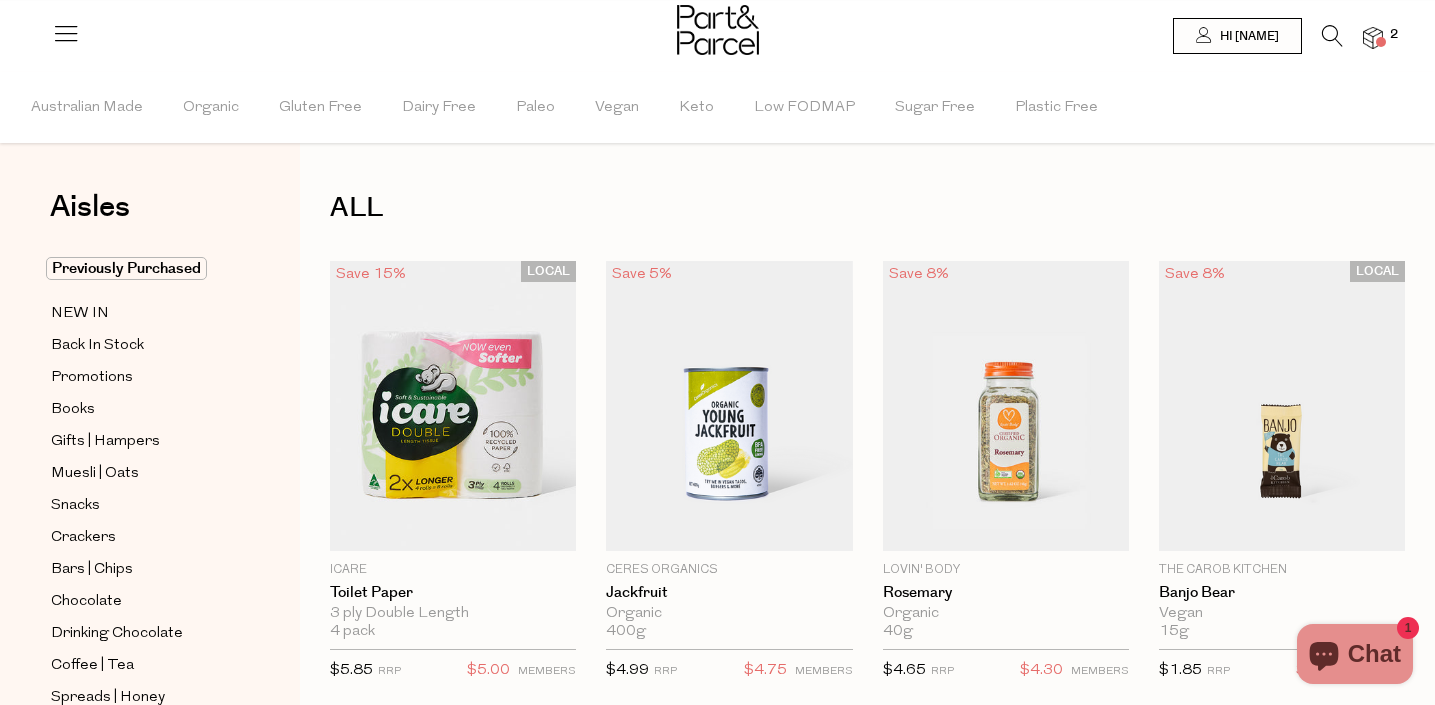 click at bounding box center [1332, 36] 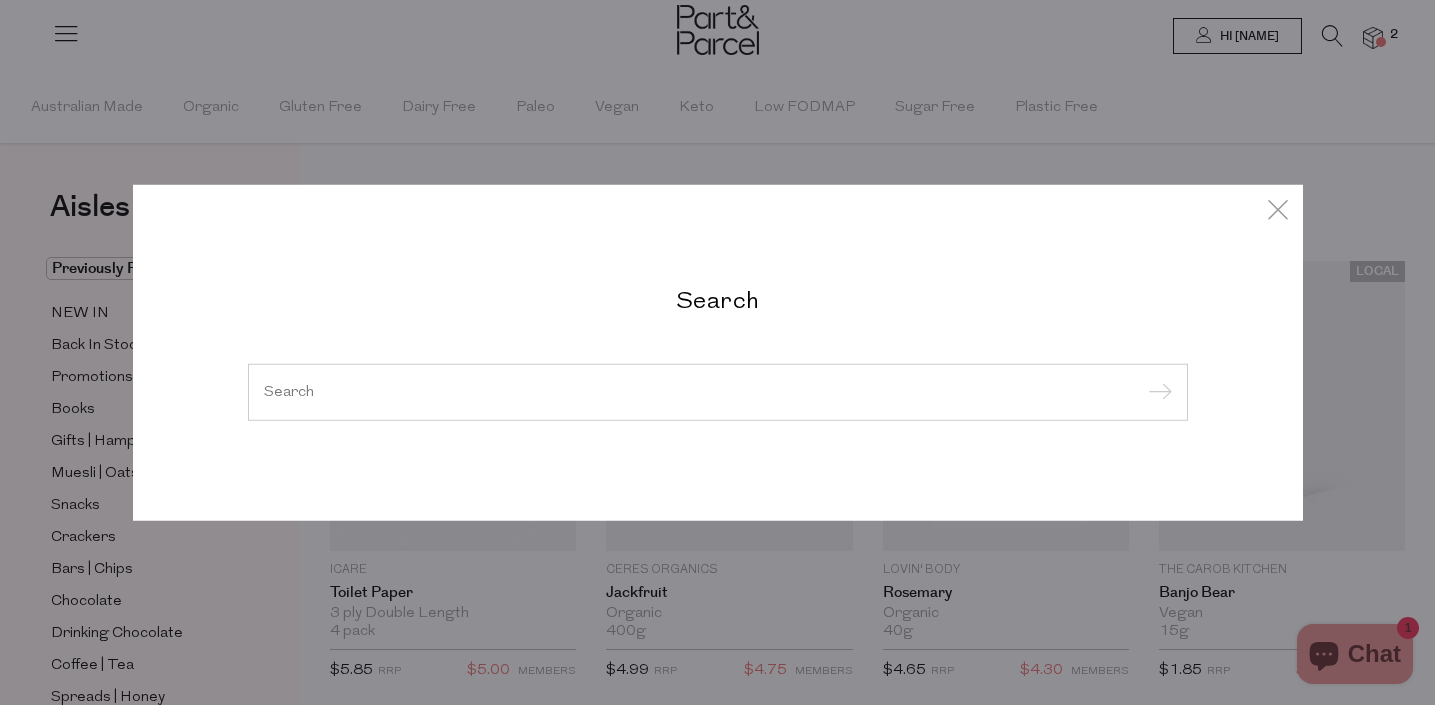 click at bounding box center (718, 391) 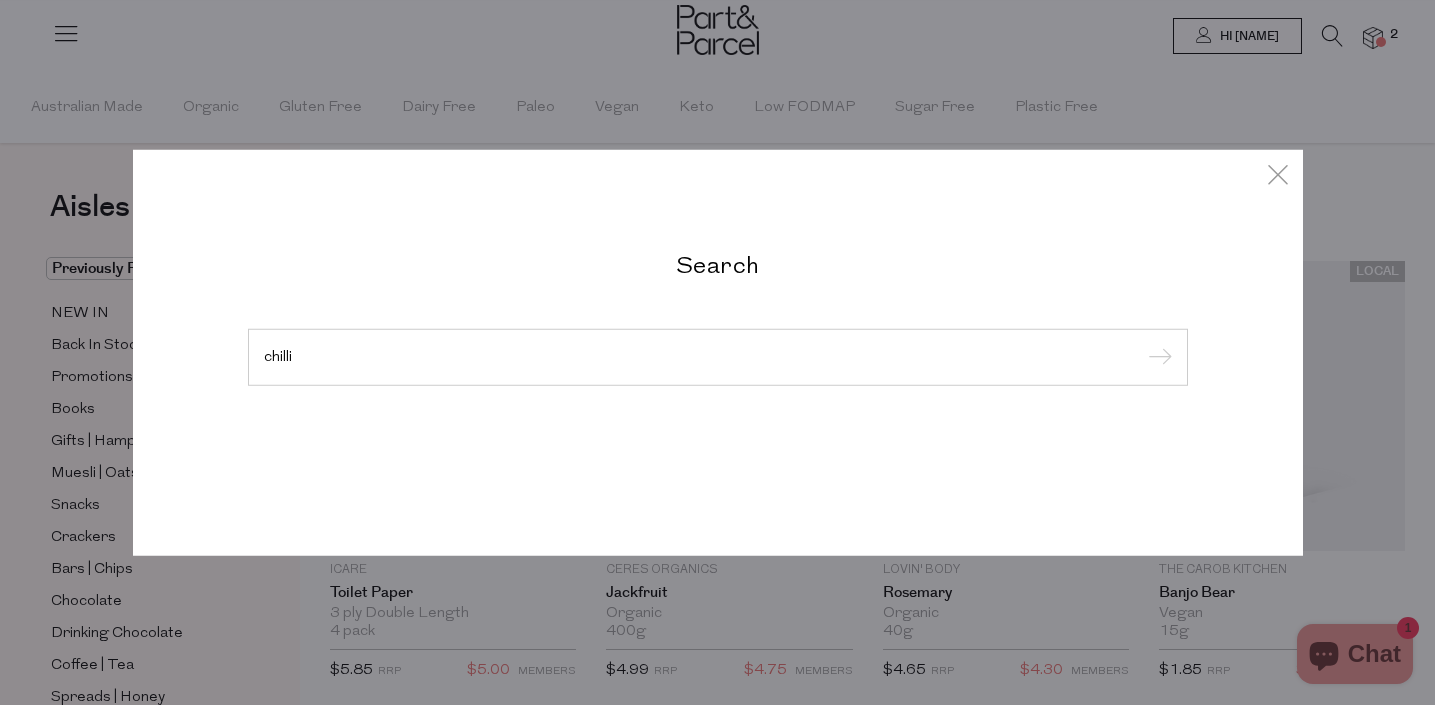 type on "chilli" 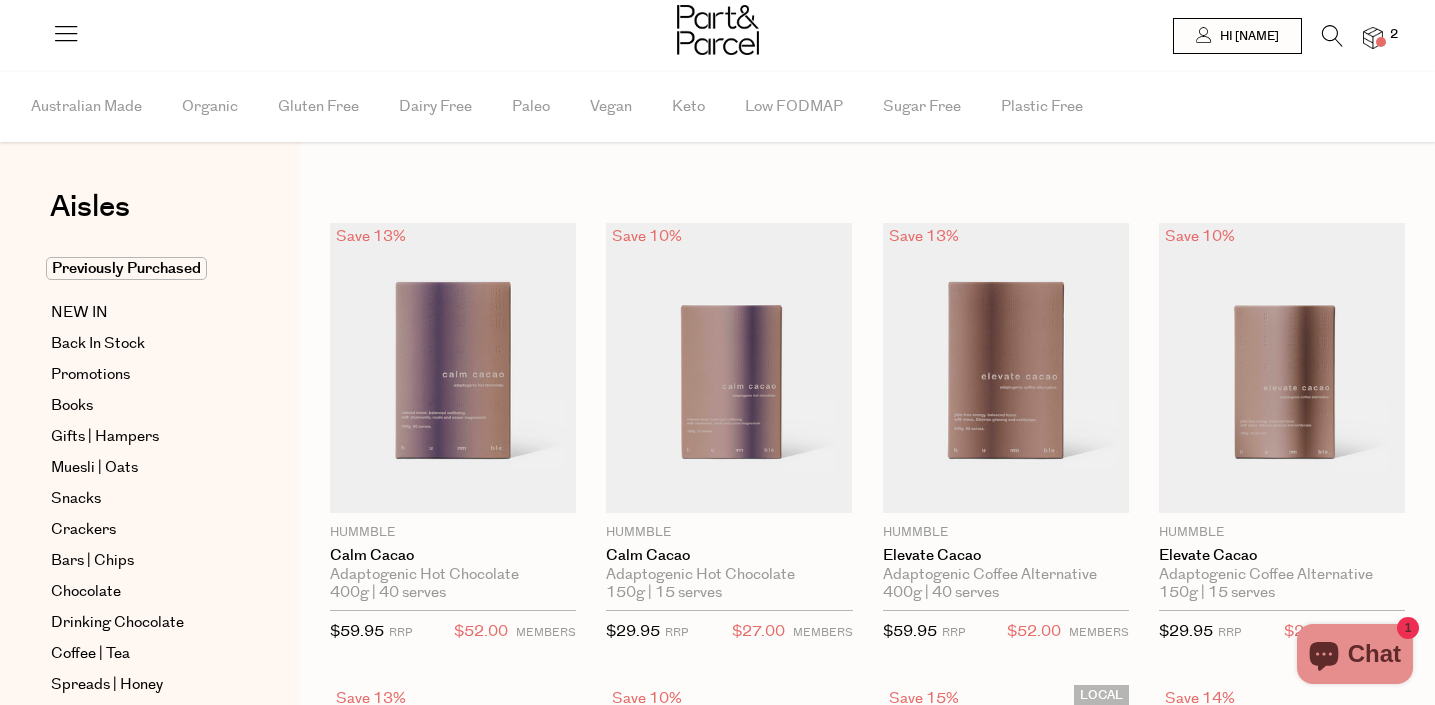 scroll, scrollTop: 0, scrollLeft: 0, axis: both 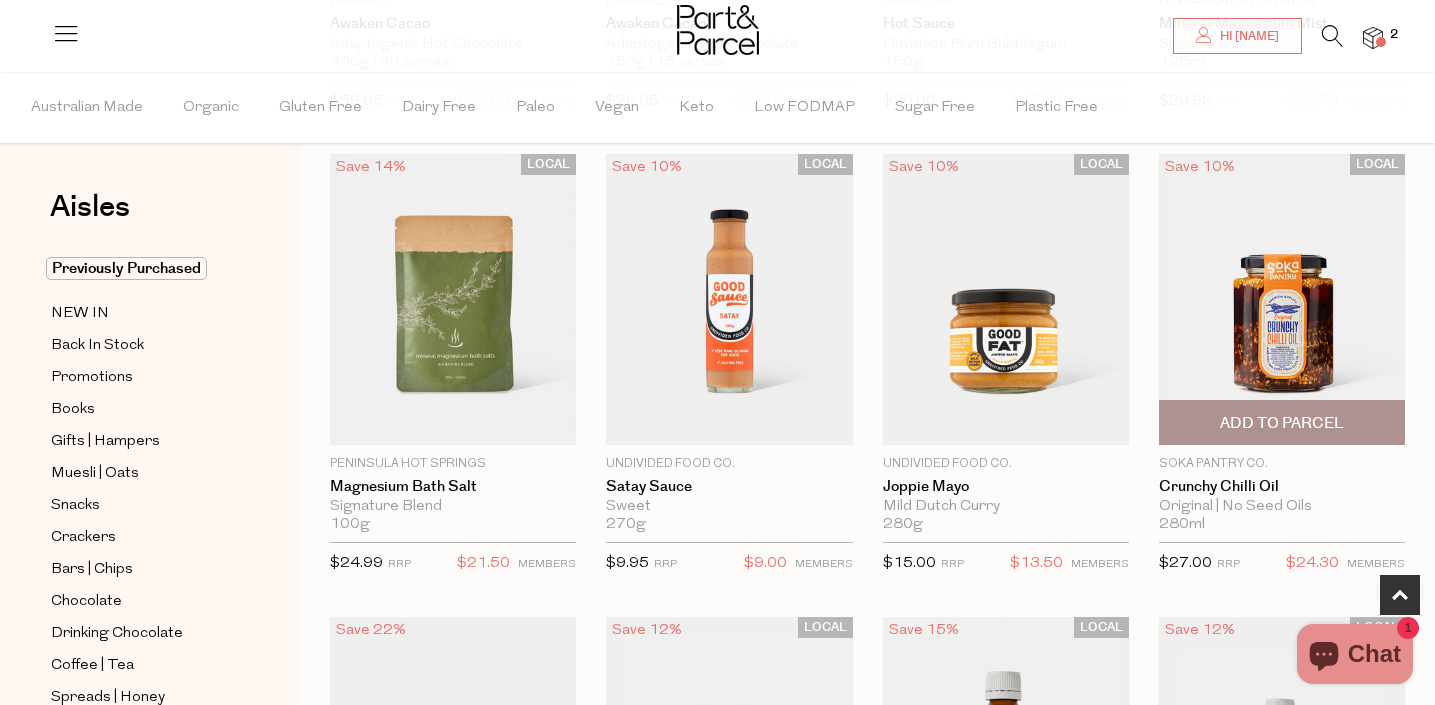 click at bounding box center (1282, 299) 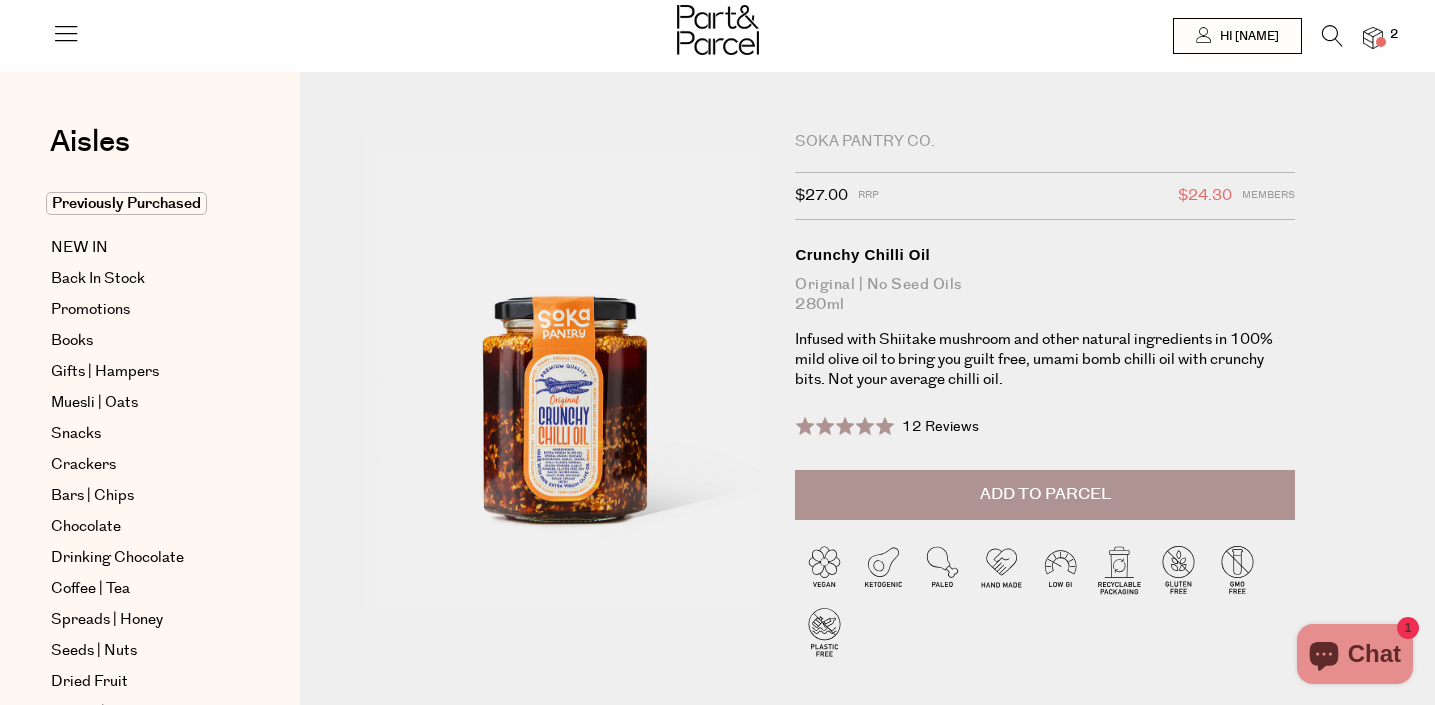 scroll, scrollTop: 0, scrollLeft: 0, axis: both 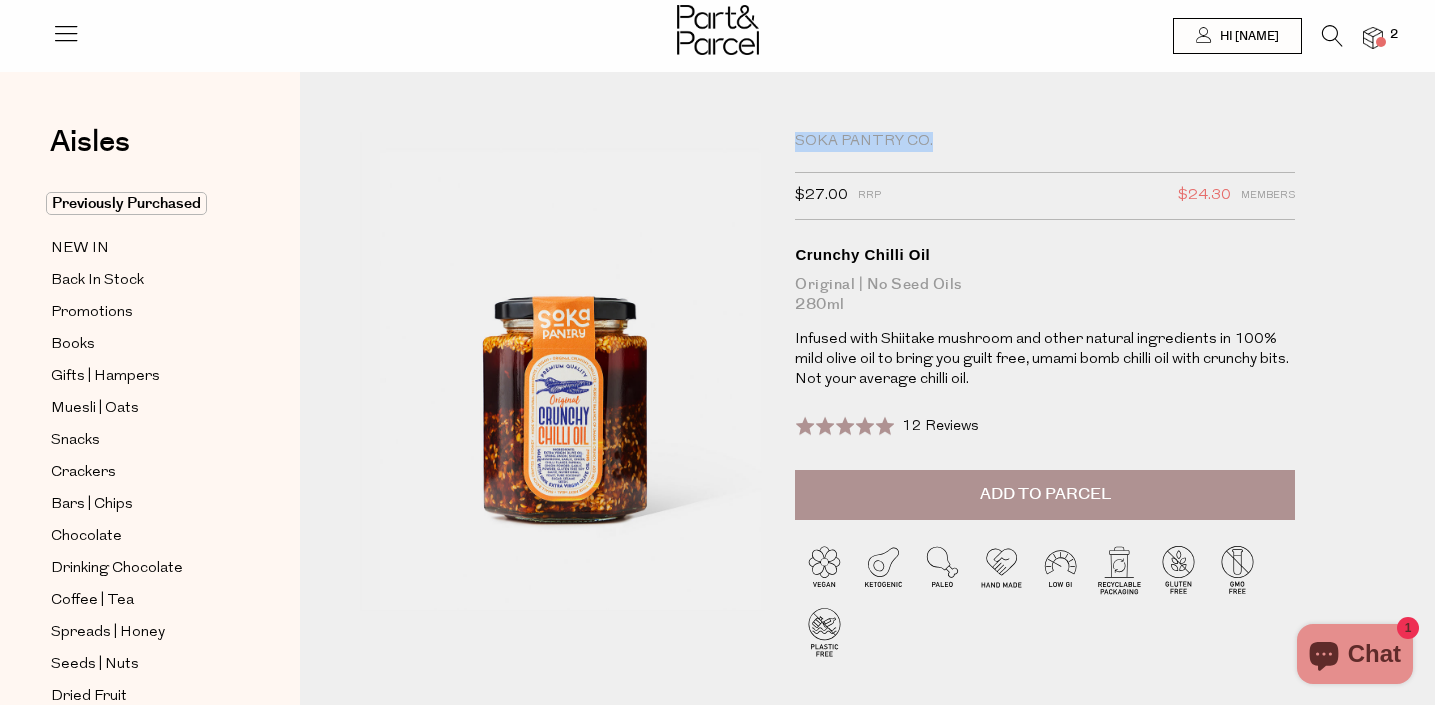 drag, startPoint x: 792, startPoint y: 134, endPoint x: 946, endPoint y: 132, distance: 154.01299 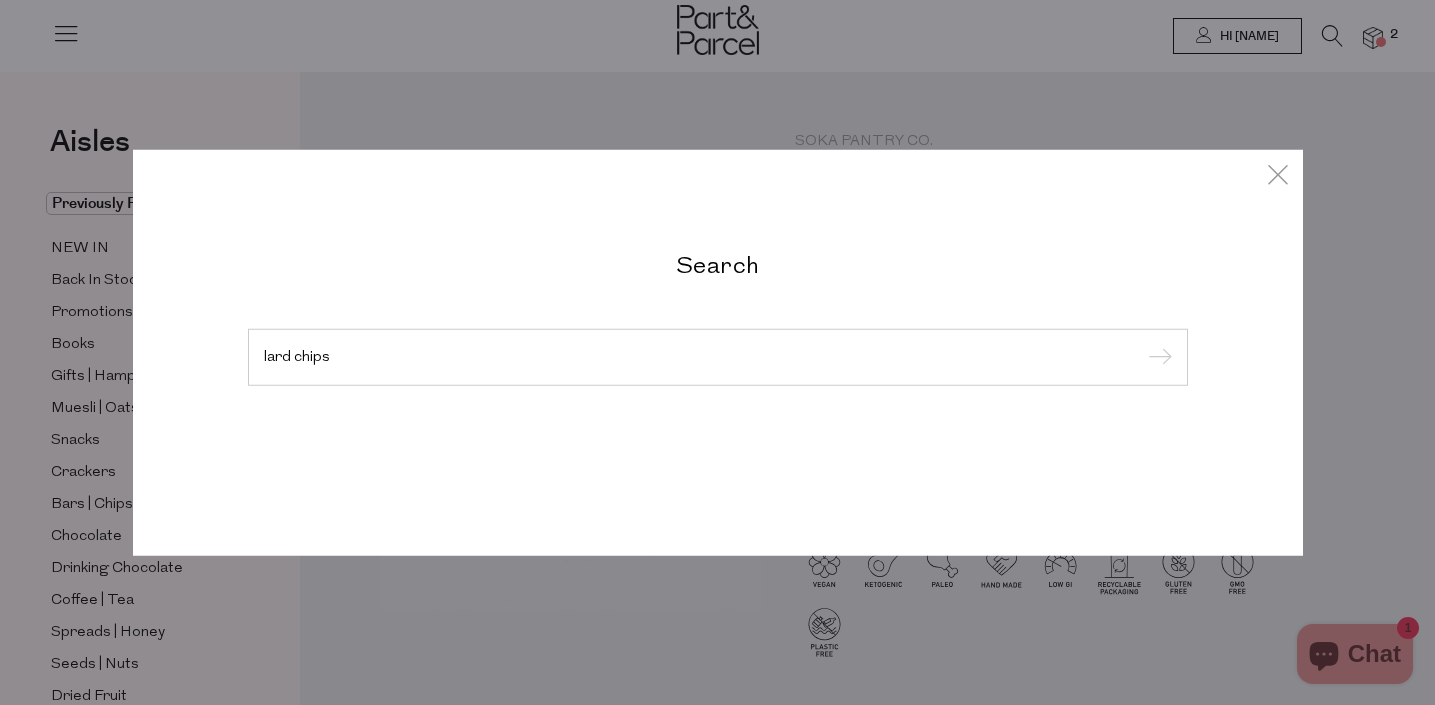 type on "lard chips" 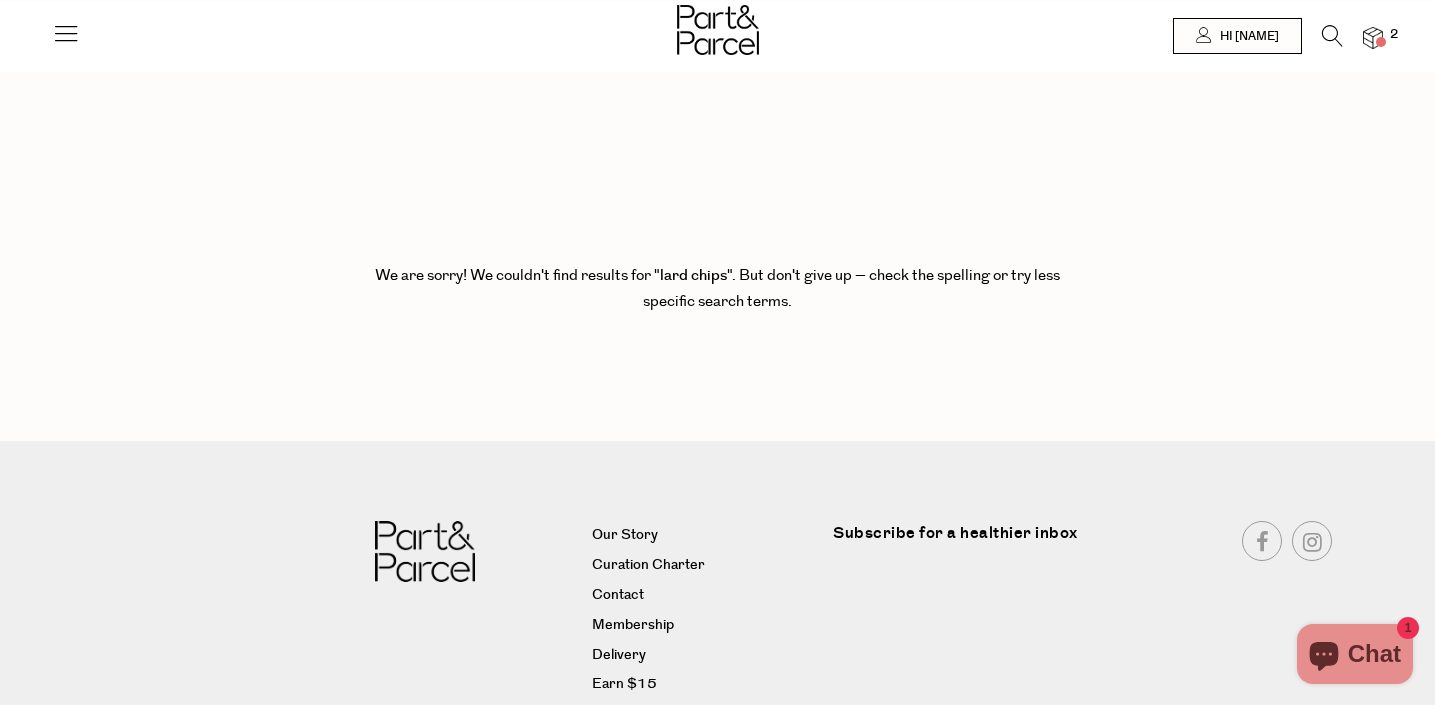 scroll, scrollTop: 0, scrollLeft: 0, axis: both 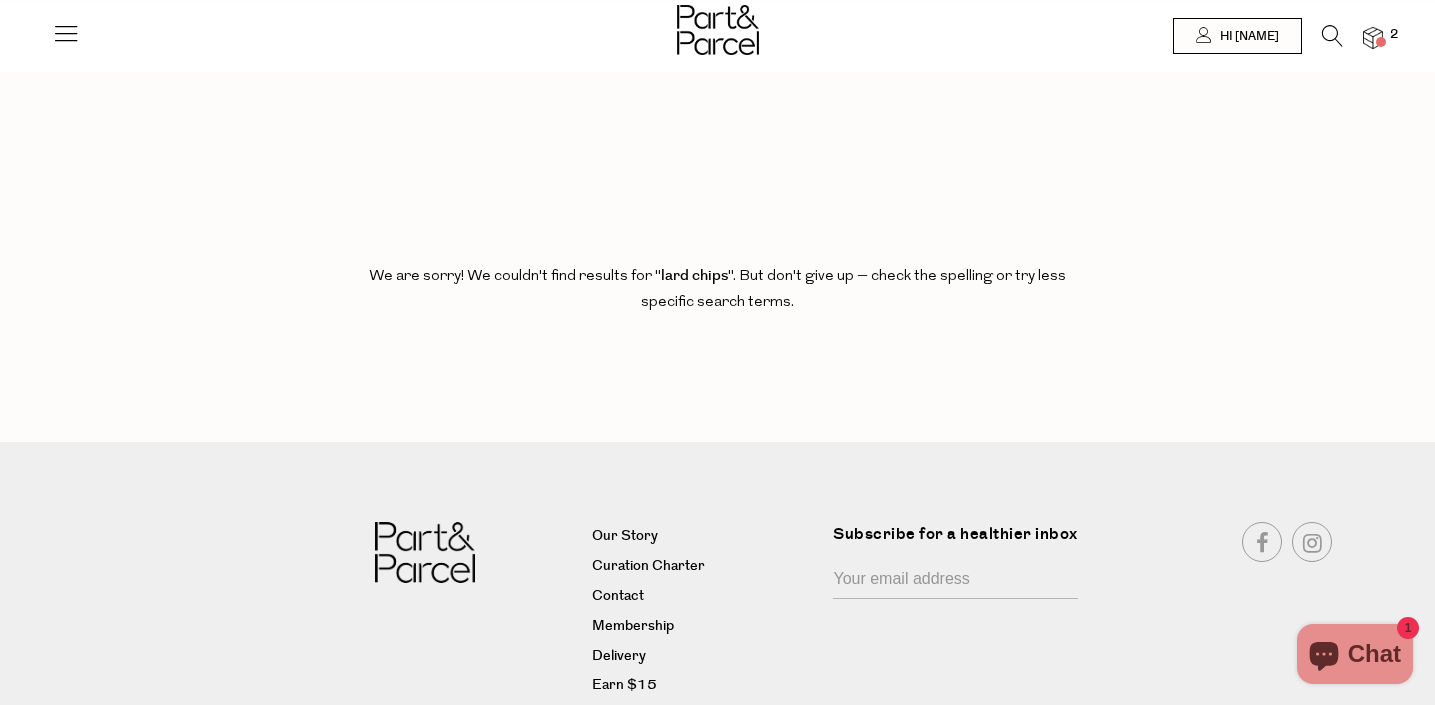 click at bounding box center [1332, 36] 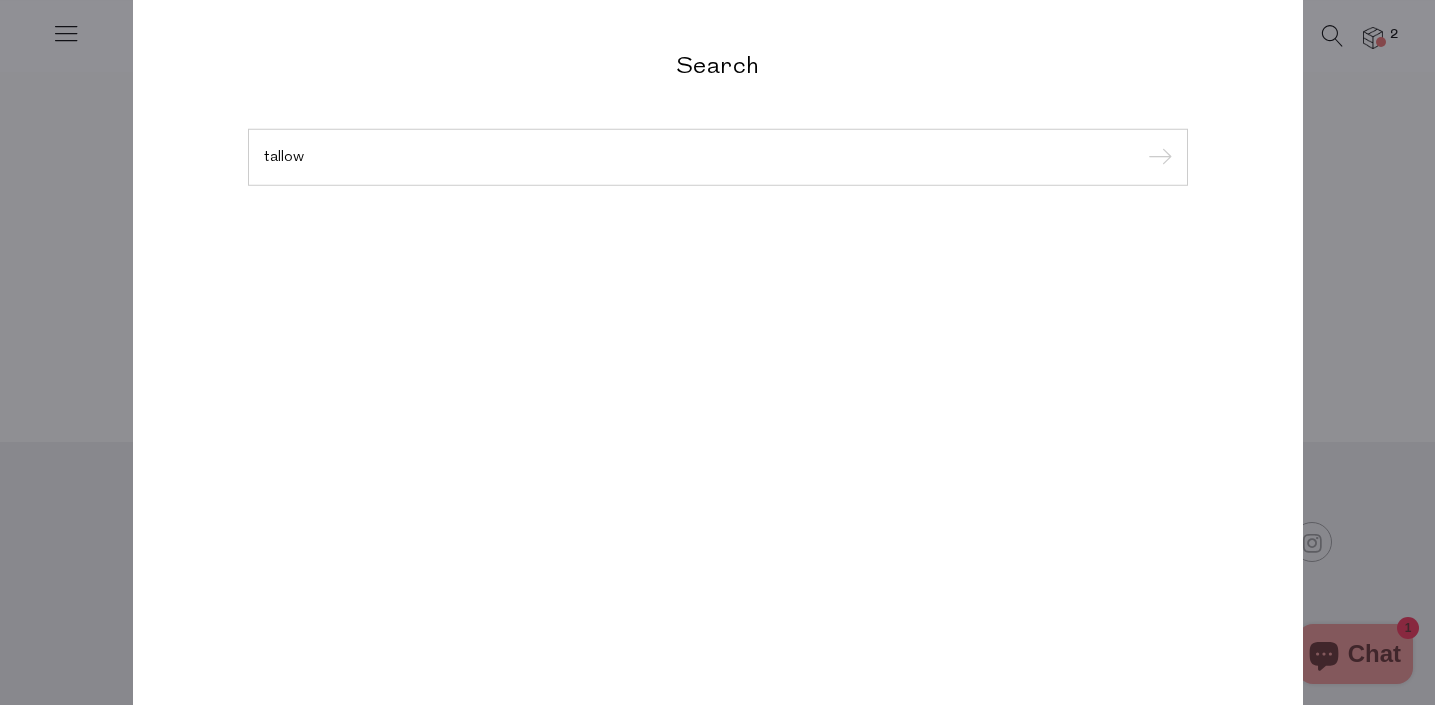 type on "tallow" 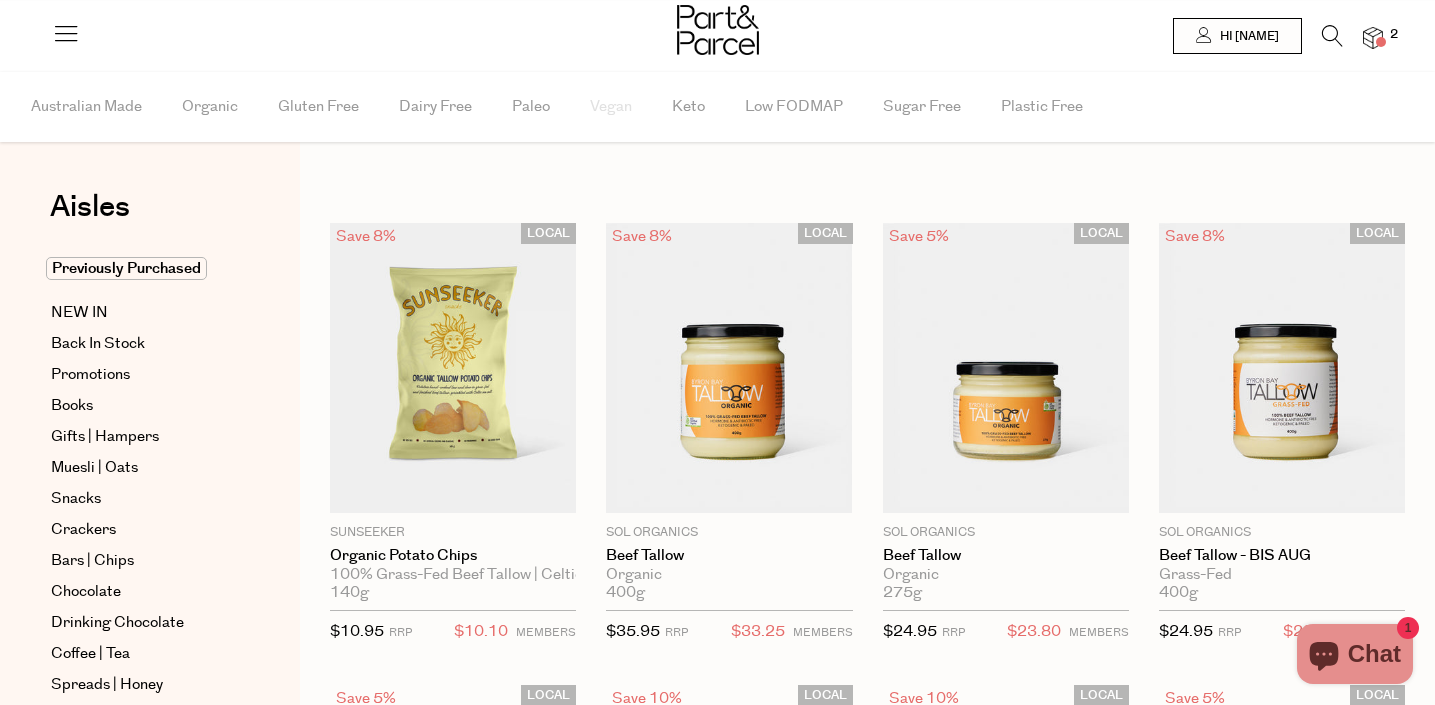 scroll, scrollTop: 0, scrollLeft: 0, axis: both 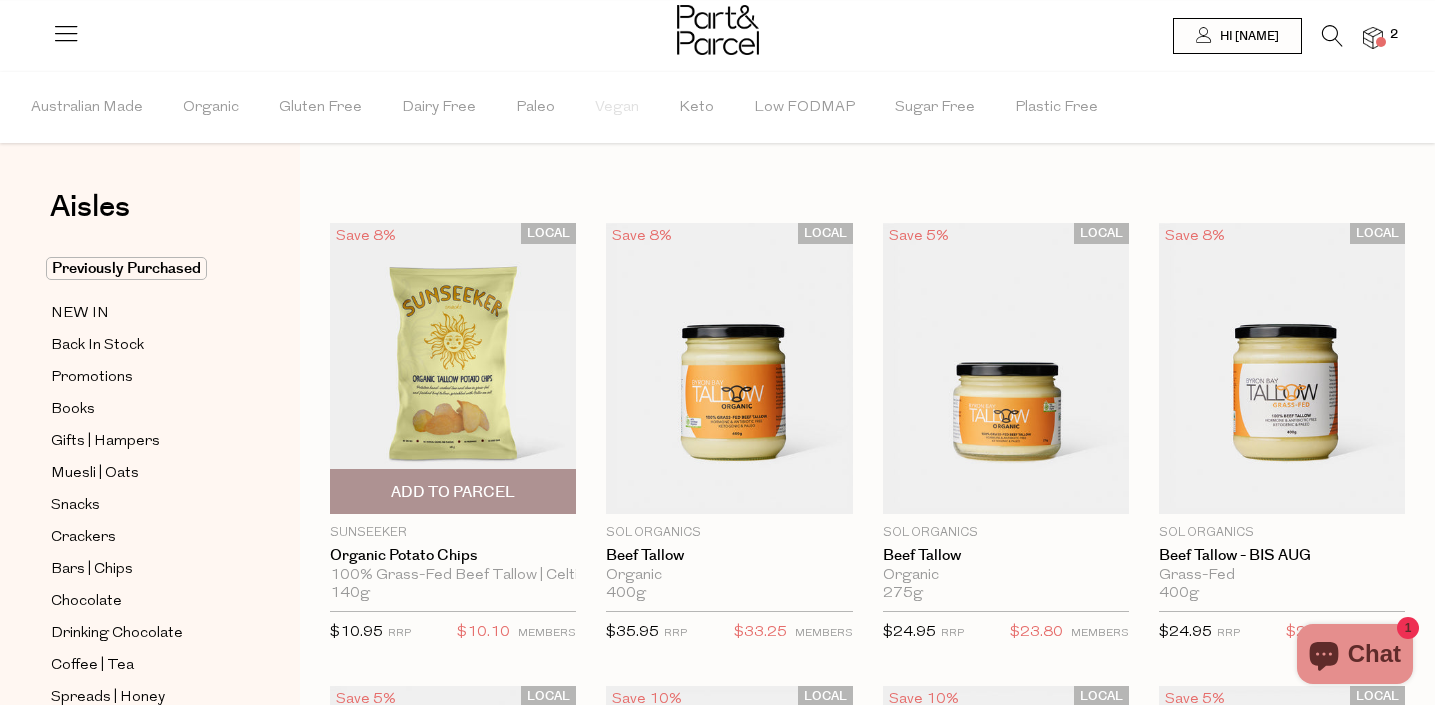 click at bounding box center (453, 368) 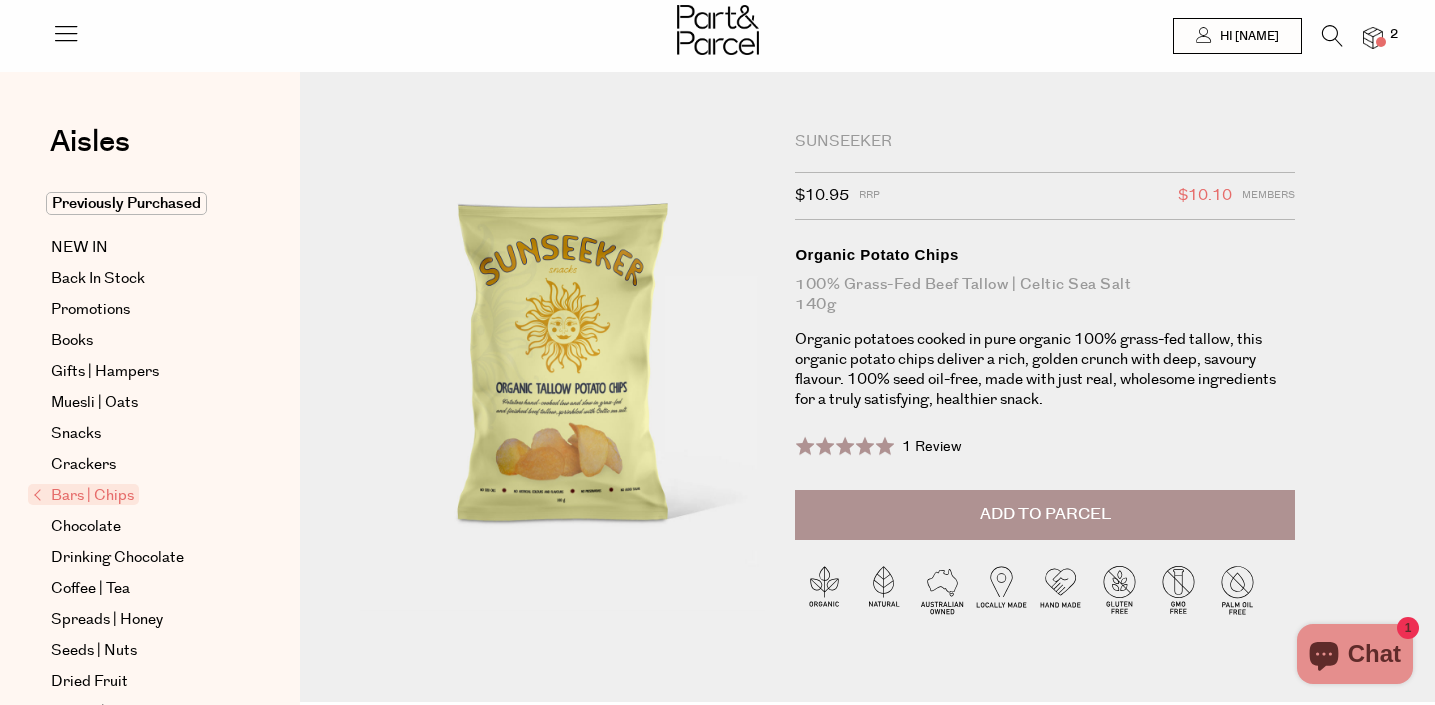 scroll, scrollTop: 0, scrollLeft: 0, axis: both 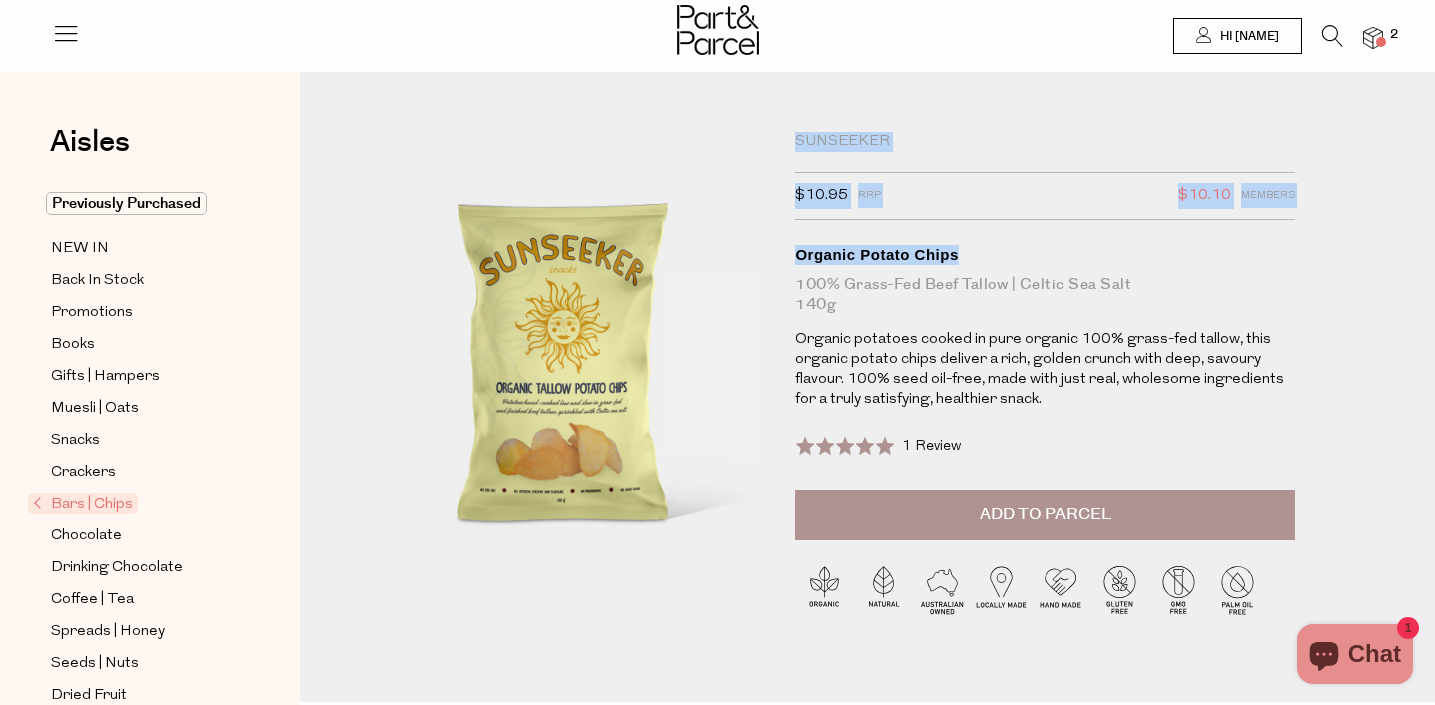 drag, startPoint x: 789, startPoint y: 134, endPoint x: 962, endPoint y: 250, distance: 208.29066 